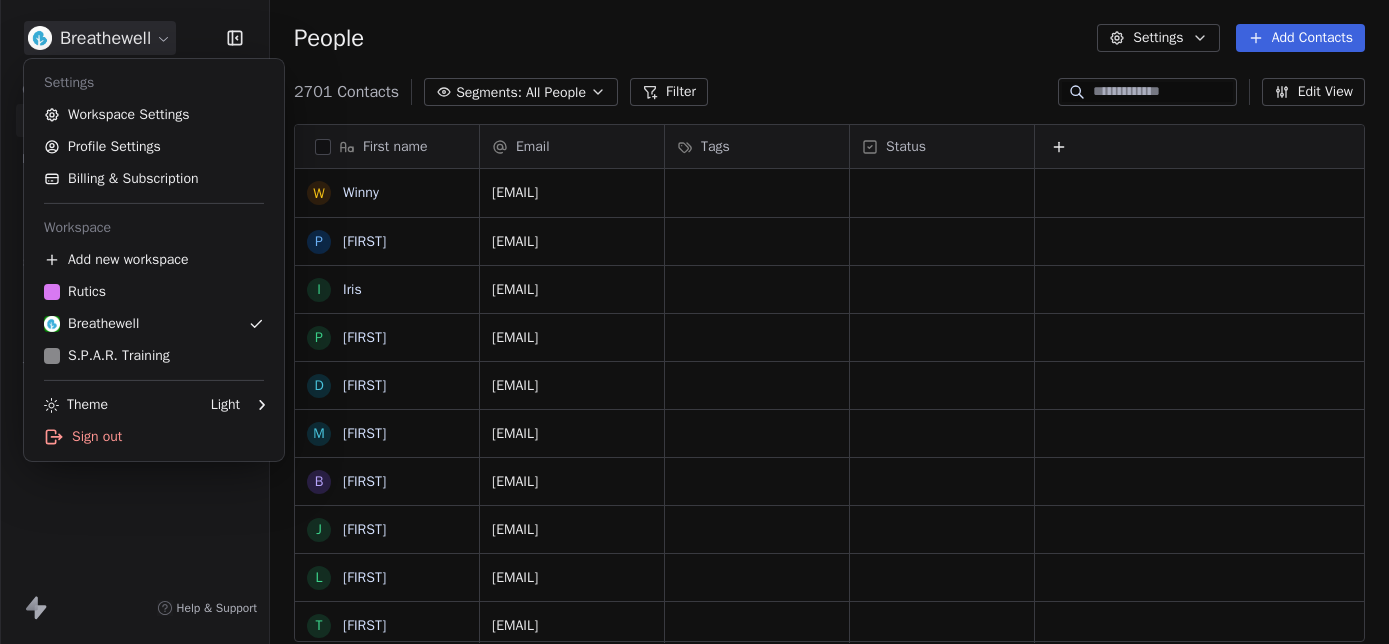 scroll, scrollTop: 0, scrollLeft: 0, axis: both 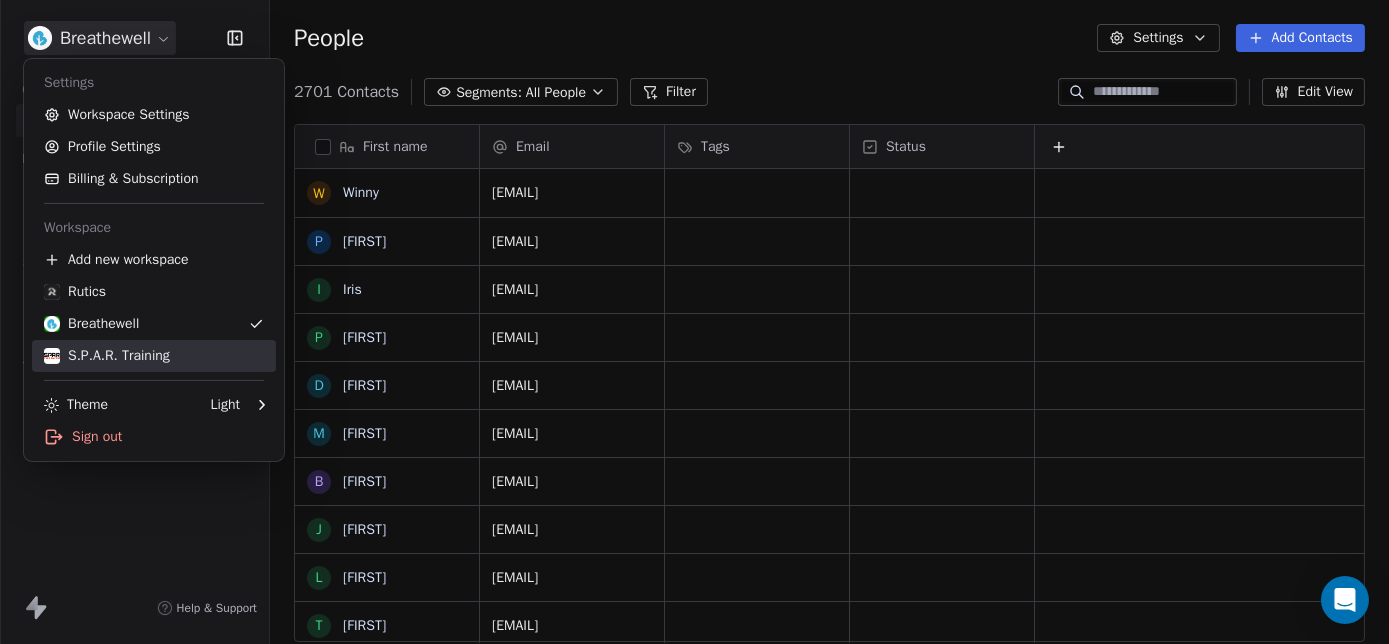 click on "S.P.A.R. Training" at bounding box center (107, 356) 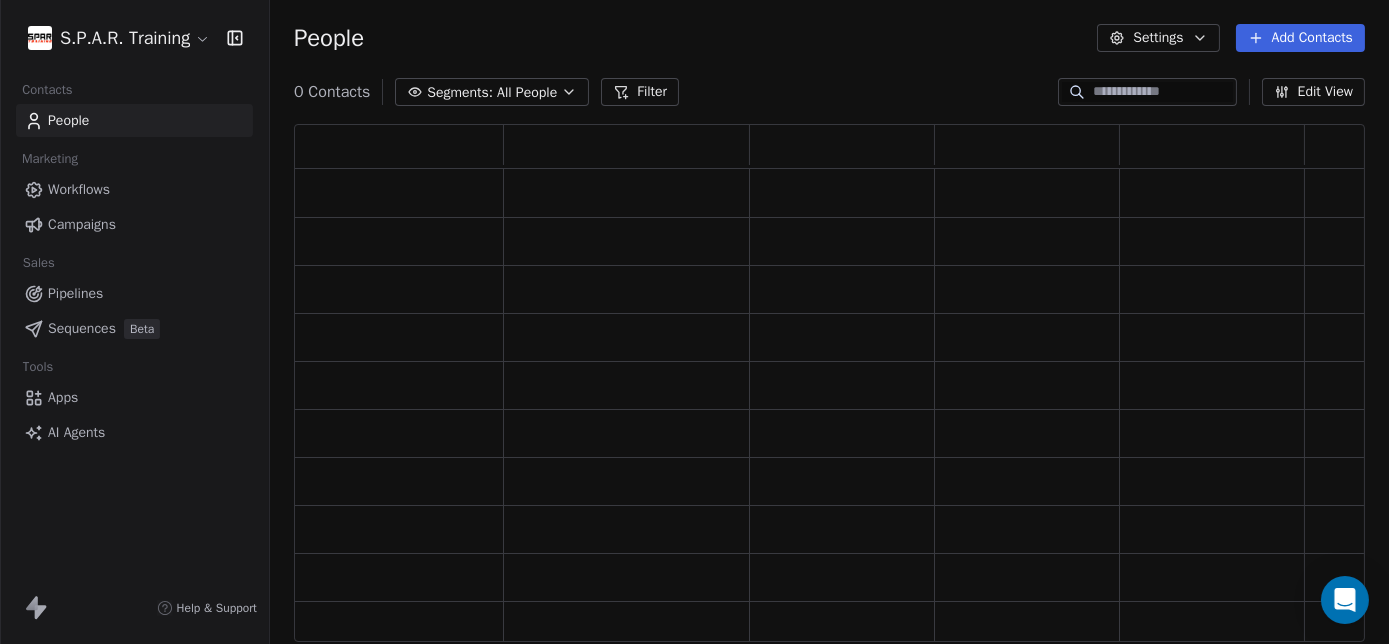 scroll, scrollTop: 14, scrollLeft: 14, axis: both 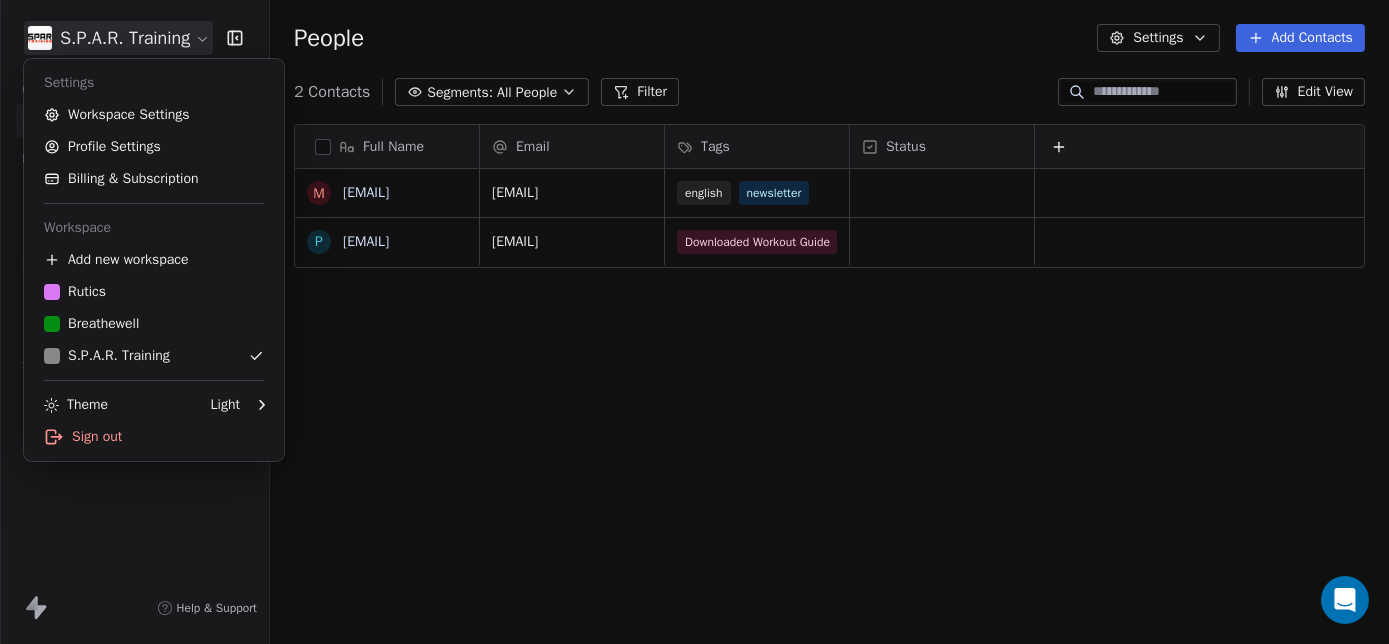 click on "S.P.A.R. Training Contacts People Marketing Workflows Campaigns Sales Pipelines Sequences Beta Tools Apps AI Agents Help & Support People Settings Add Contacts 2 Contacts Segments: All People Filter Edit View Tag Add to Sequence Export Full Name m [EMAIL] p [EMAIL] Email Tags Status m [EMAIL] english newsletter [EMAIL] Downloaded Workout Guide
To pick up a draggable item, press the space bar.
While dragging, use the arrow keys to move the item.
Press space again to drop the item in its new position, or press escape to cancel.
Settings Workspace Settings Profile Settings Billing & Subscription Workspace Add new workspace Rutics Breathewell S.P.A.R. Training Theme Light Sign out" at bounding box center [694, 335] 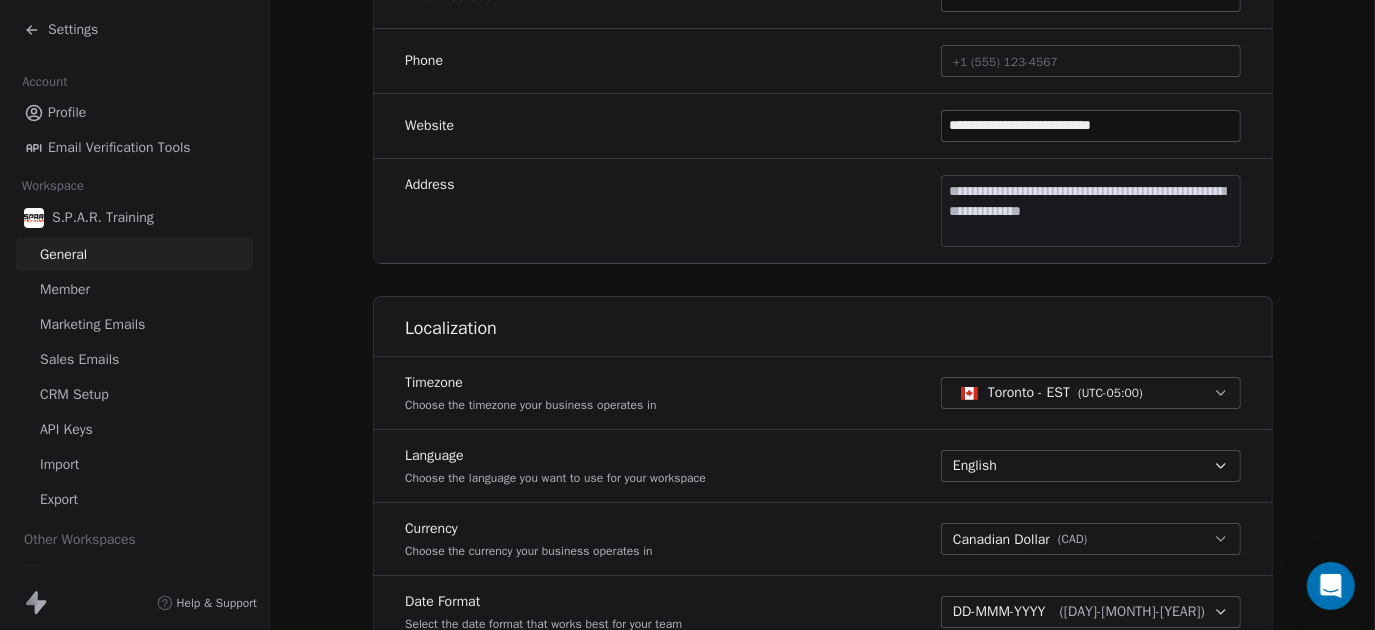 scroll, scrollTop: 1067, scrollLeft: 0, axis: vertical 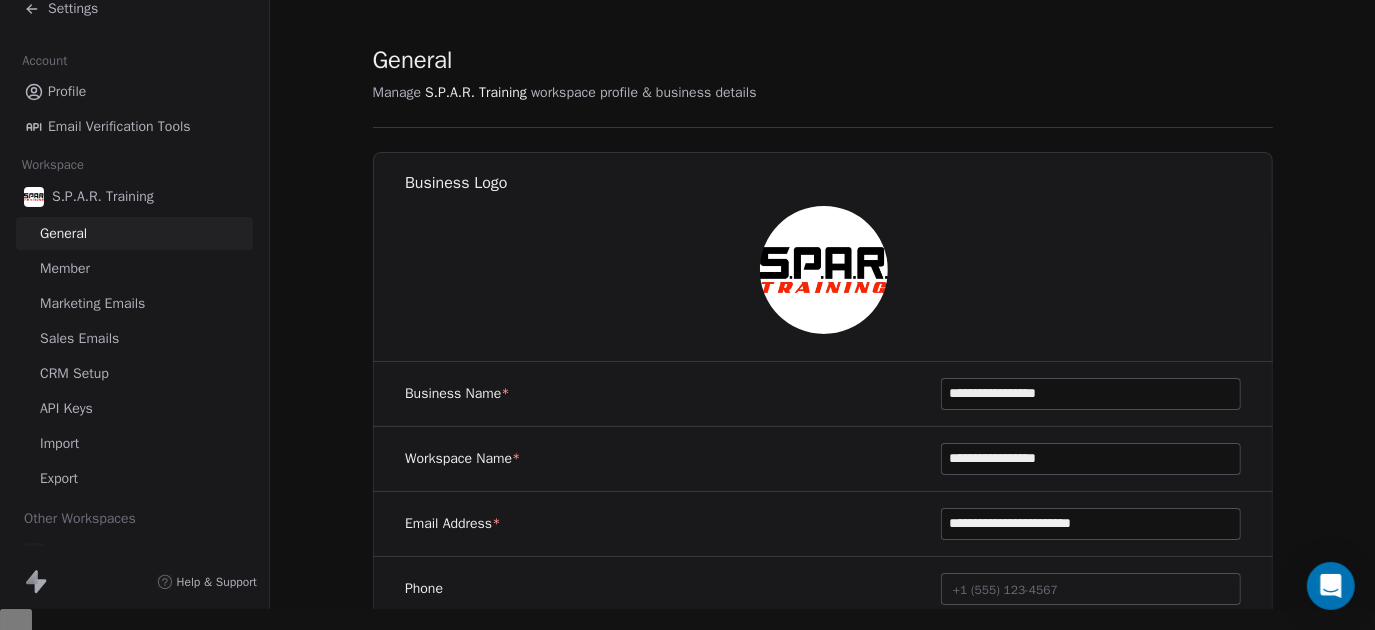 click on "Settings" at bounding box center (61, 9) 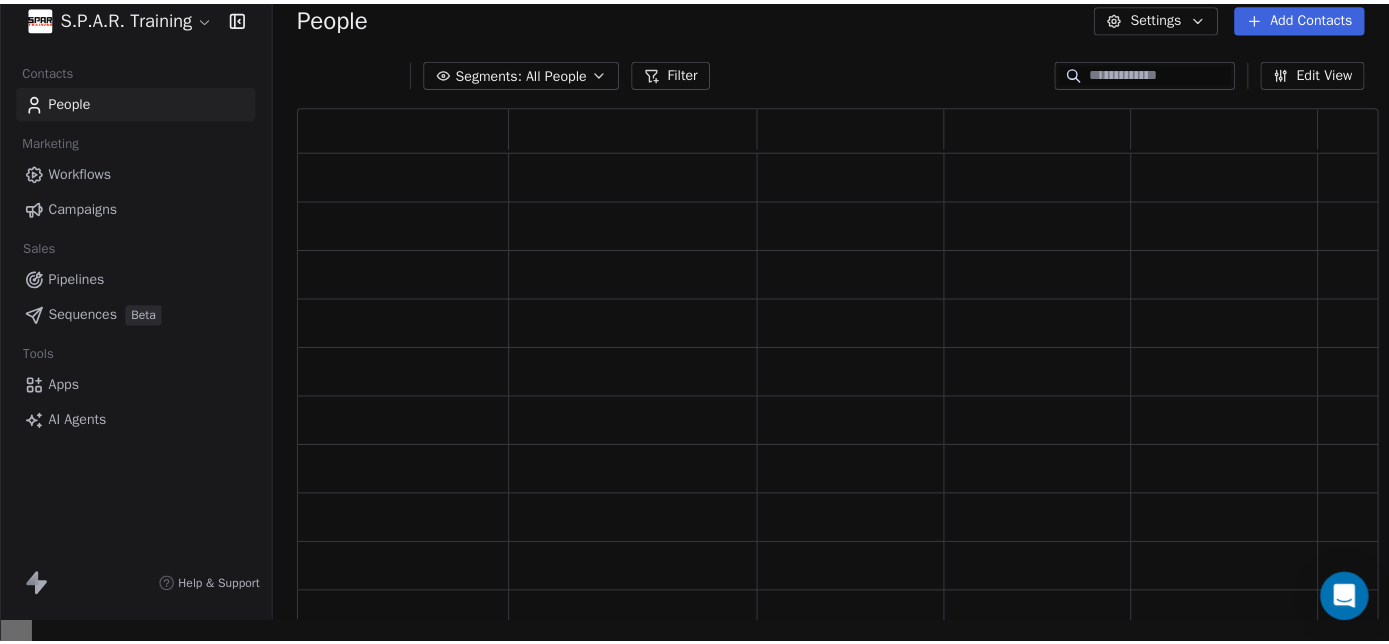 scroll, scrollTop: 0, scrollLeft: 0, axis: both 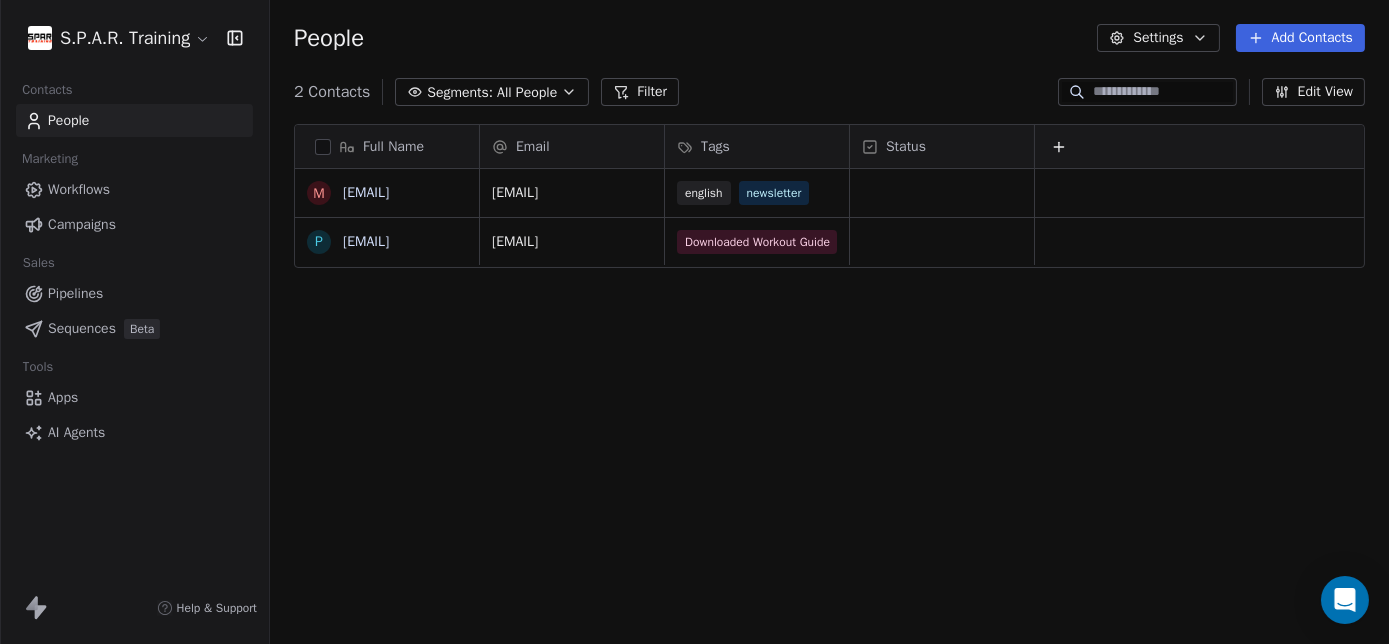 click on "People" at bounding box center (68, 120) 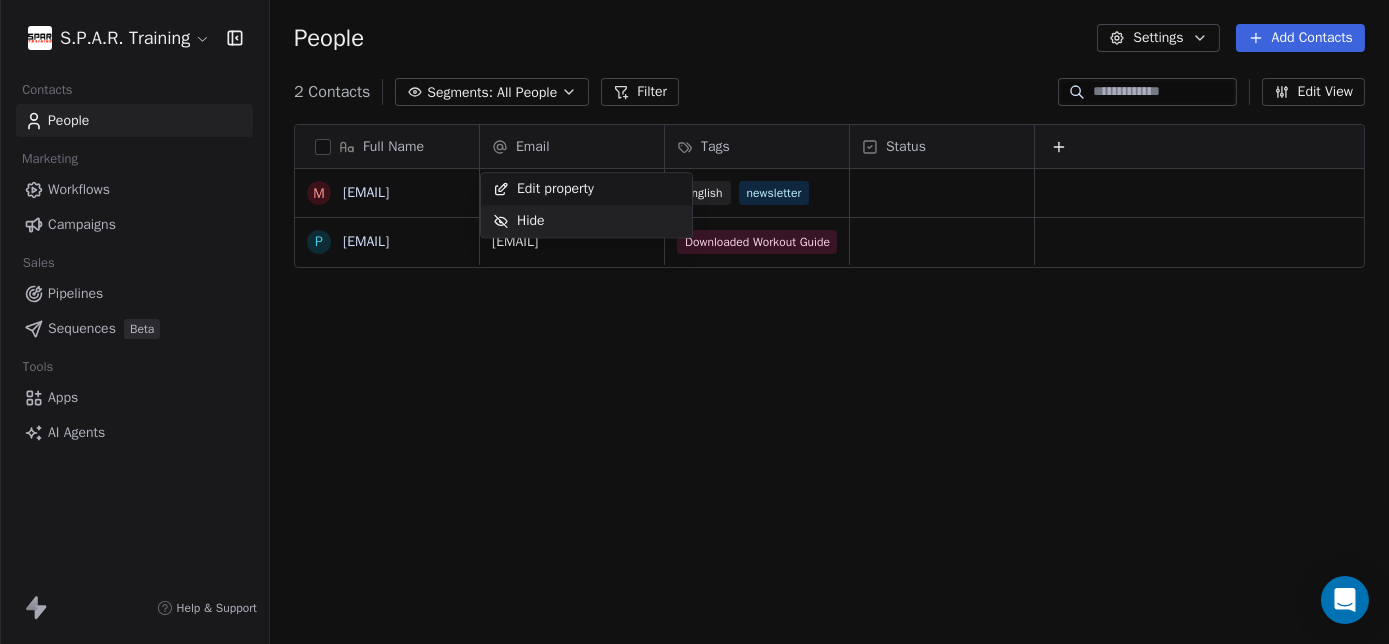 click on "S.P.A.R. Training Contacts People Marketing Workflows Campaigns Sales Pipelines Sequences Beta Tools Apps AI Agents Help & Support People Settings Add Contacts 2 Contacts Segments: All People Filter Edit View Tag Add to Sequence Export Full Name m [EMAIL] p [EMAIL] Email Tags Status m [EMAIL] english newsletter [EMAIL] Downloaded Workout Guide
To pick up a draggable item, press the space bar.
While dragging, use the arrow keys to move the item.
Press space again to drop the item in its new position, or press escape to cancel.
Edit property Hide" at bounding box center [694, 335] 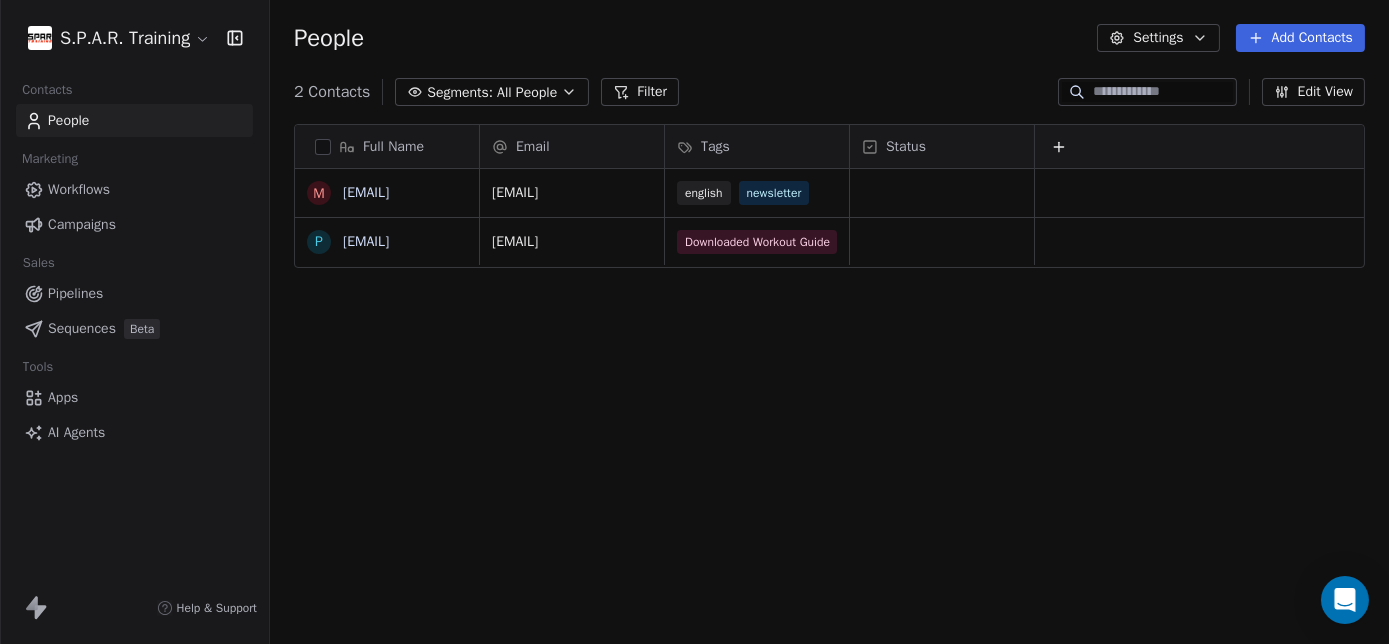 click on "Full Name" at bounding box center (393, 147) 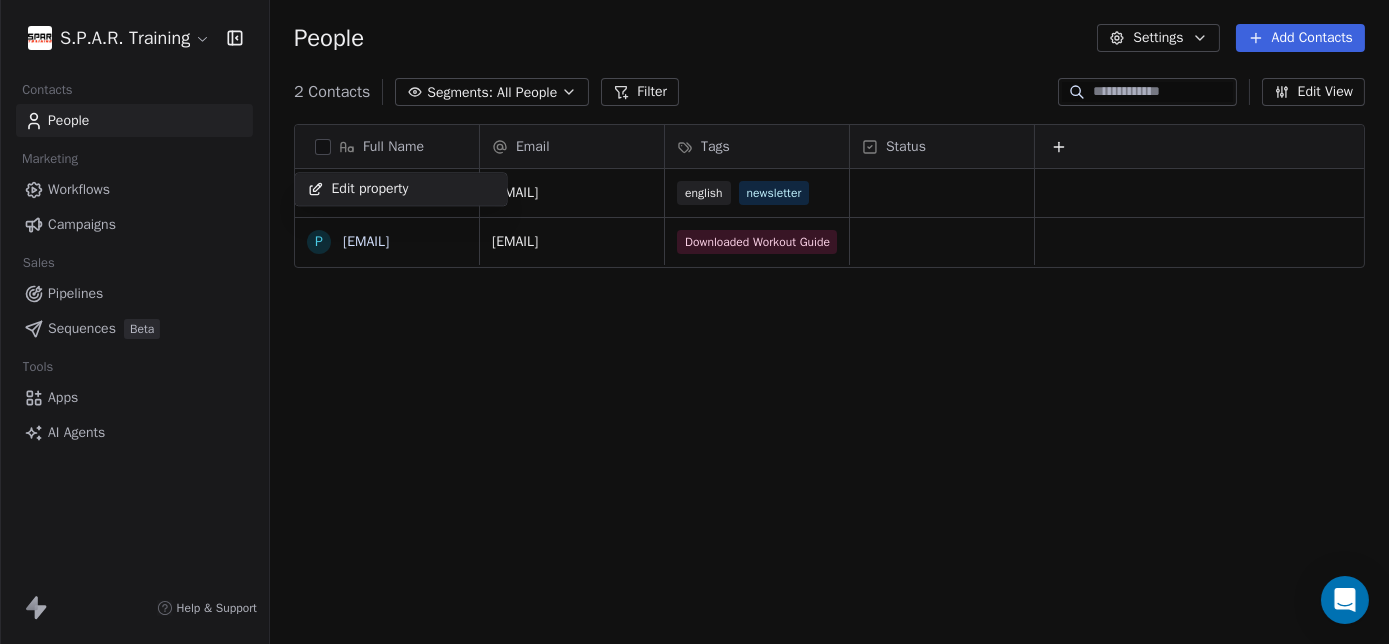 click on "S.P.A.R. Training Contacts People Marketing Workflows Campaigns Sales Pipelines Sequences Beta Tools Apps AI Agents Help & Support People Settings Add Contacts 2 Contacts Segments: All People Filter Edit View Tag Add to Sequence Export Full Name m [EMAIL] p [EMAIL] Email Tags Status m [EMAIL] english newsletter [EMAIL] Downloaded Workout Guide
To pick up a draggable item, press the space bar.
While dragging, use the arrow keys to move the item.
Press space again to drop the item in its new position, or press escape to cancel.
Edit property" at bounding box center (694, 335) 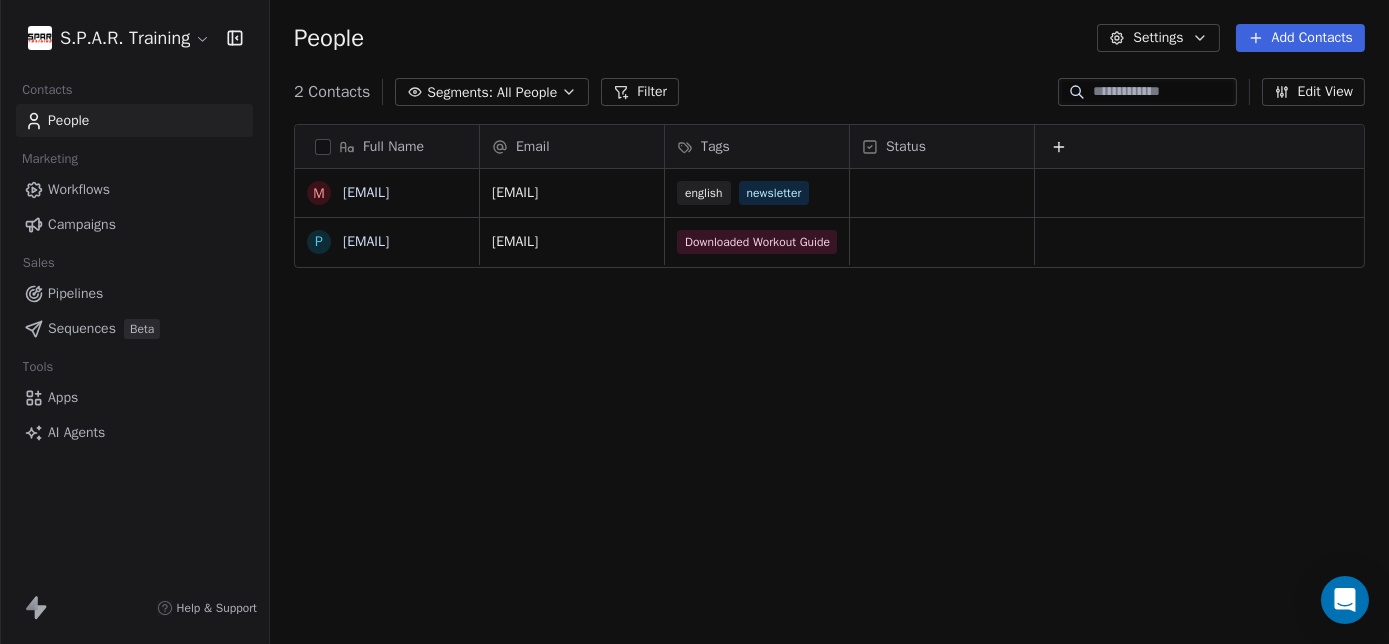 click on "Workflows" at bounding box center [134, 189] 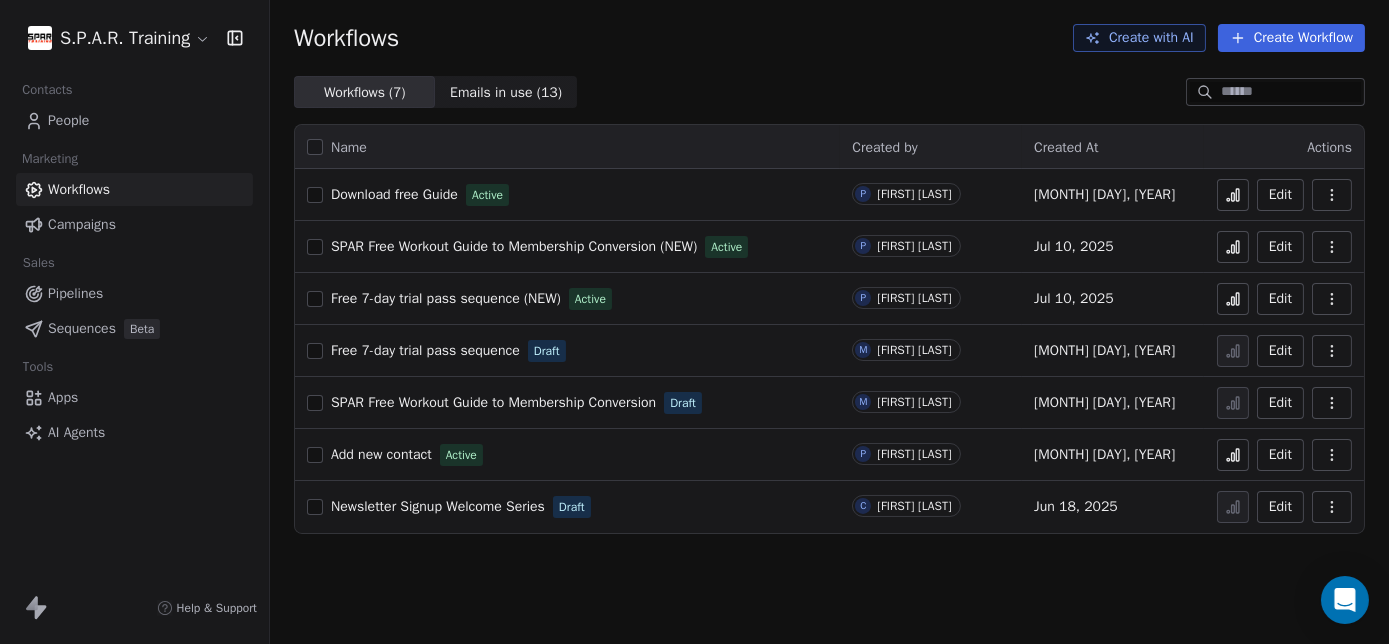 click on "People" at bounding box center [134, 120] 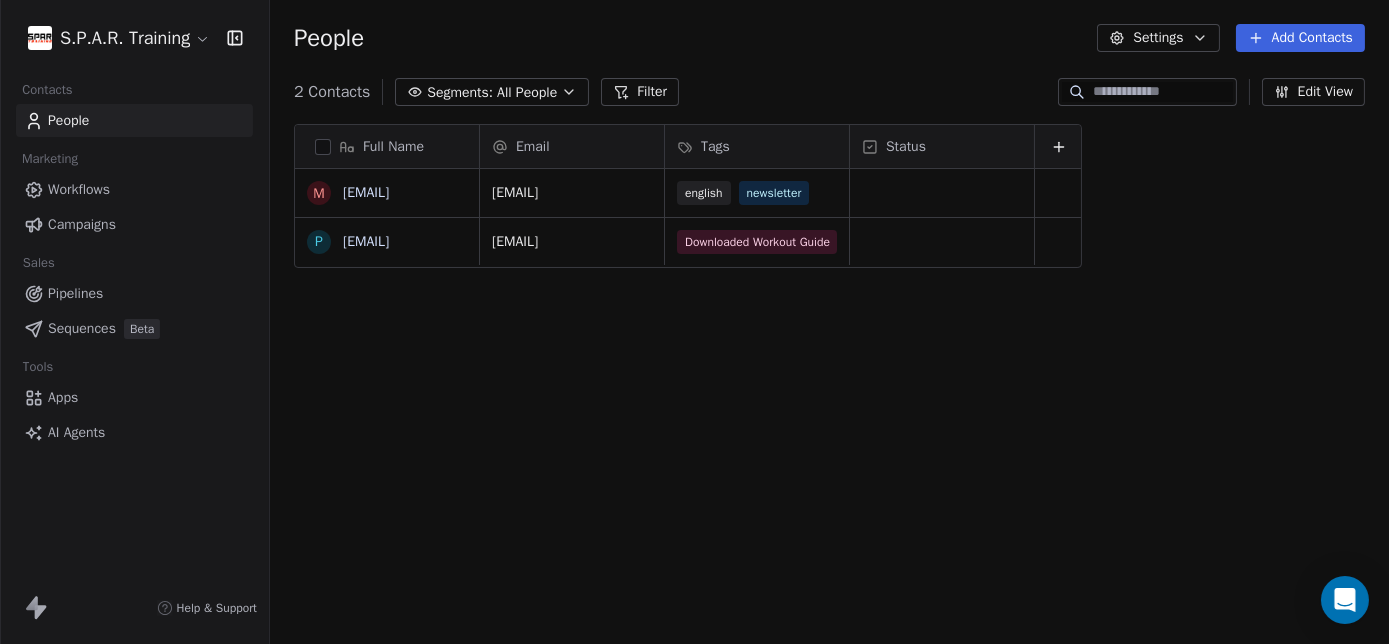 scroll, scrollTop: 14, scrollLeft: 14, axis: both 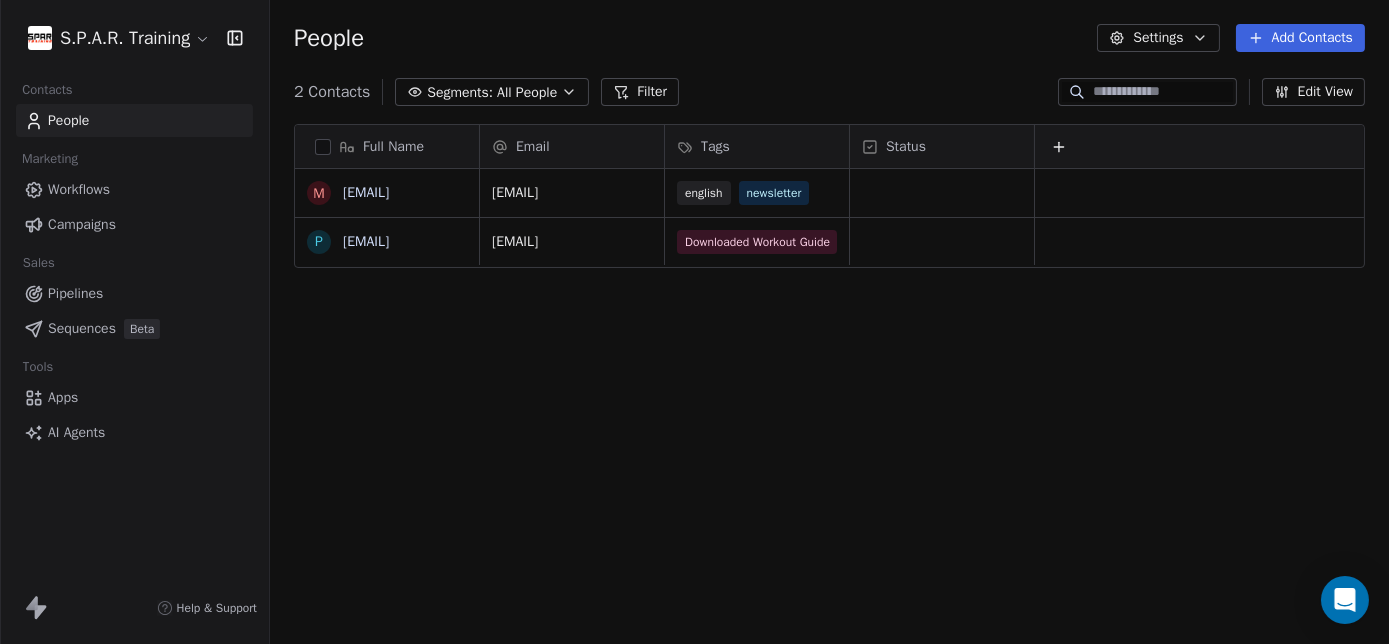 click on "Full Name" at bounding box center [393, 147] 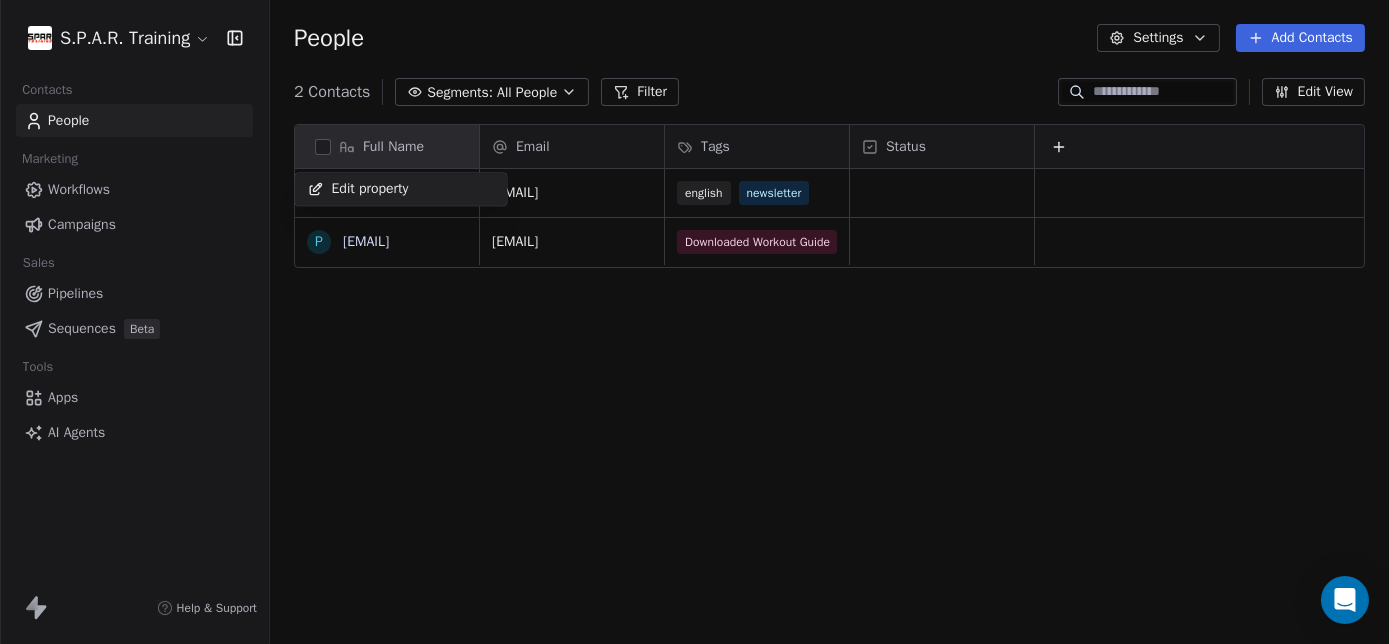 click on "Edit property" at bounding box center [358, 189] 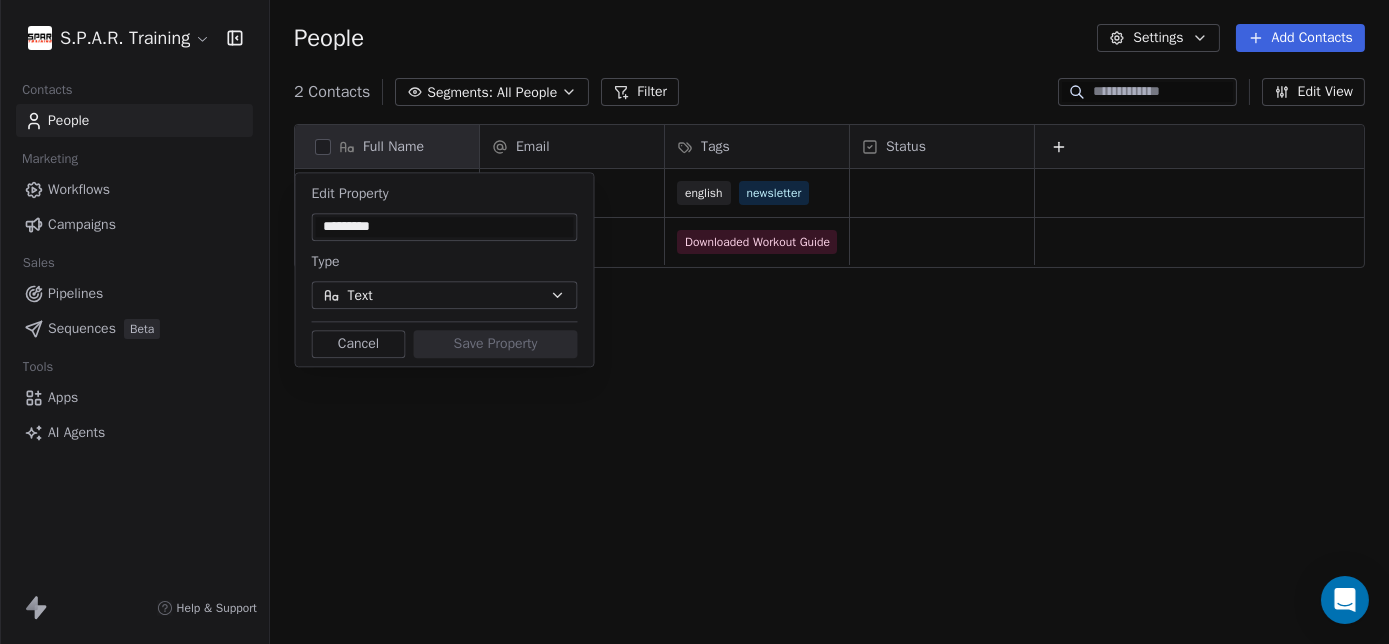 click on "S.P.A.R. Training Contacts People Marketing Workflows Campaigns Sales Pipelines Sequences Beta Tools Apps AI Agents Help & Support People Settings Add Contacts 2 Contacts Segments: All People Filter Edit View Tag Add to Sequence Export Full Name m [EMAIL] p [EMAIL] Email Tags Status m [EMAIL] english newsletter [EMAIL] Downloaded Workout Guide
To pick up a draggable item, press the space bar.
While dragging, use the arrow keys to move the item.
Press space again to drop the item in its new position, or press escape to cancel.
Edit Property ********* Type Text Cancel Save Property" at bounding box center [694, 335] 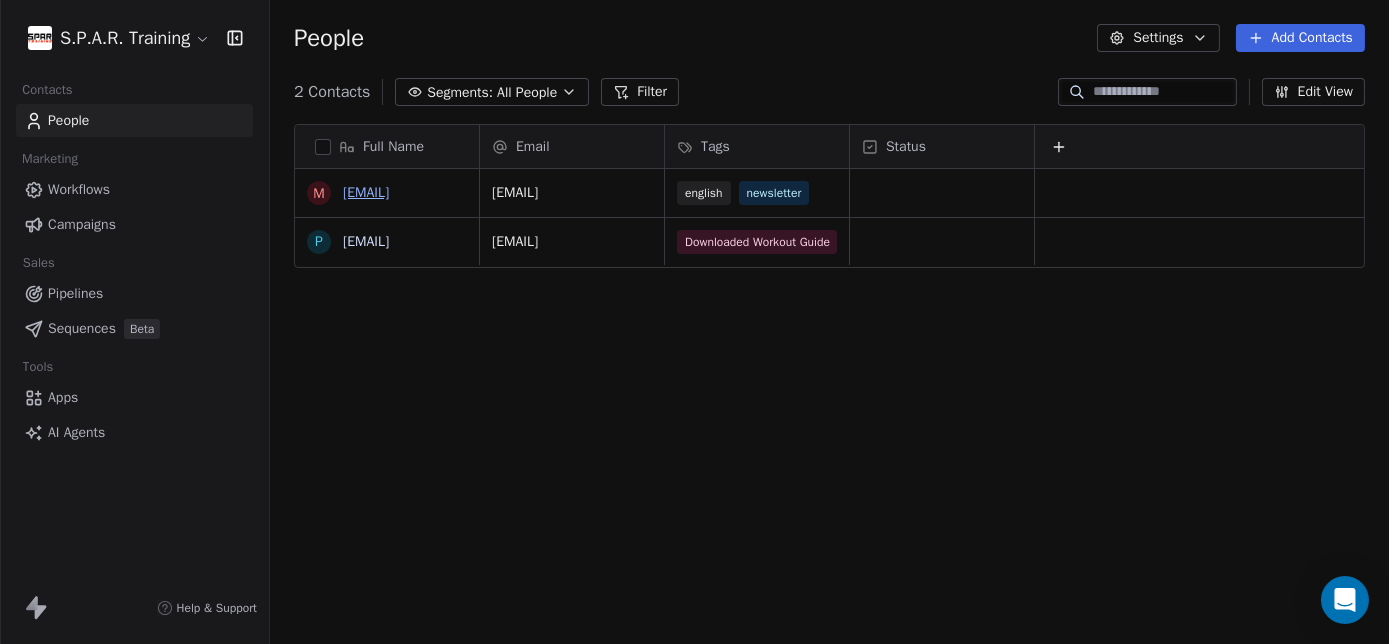 click on "[EMAIL]" at bounding box center (366, 192) 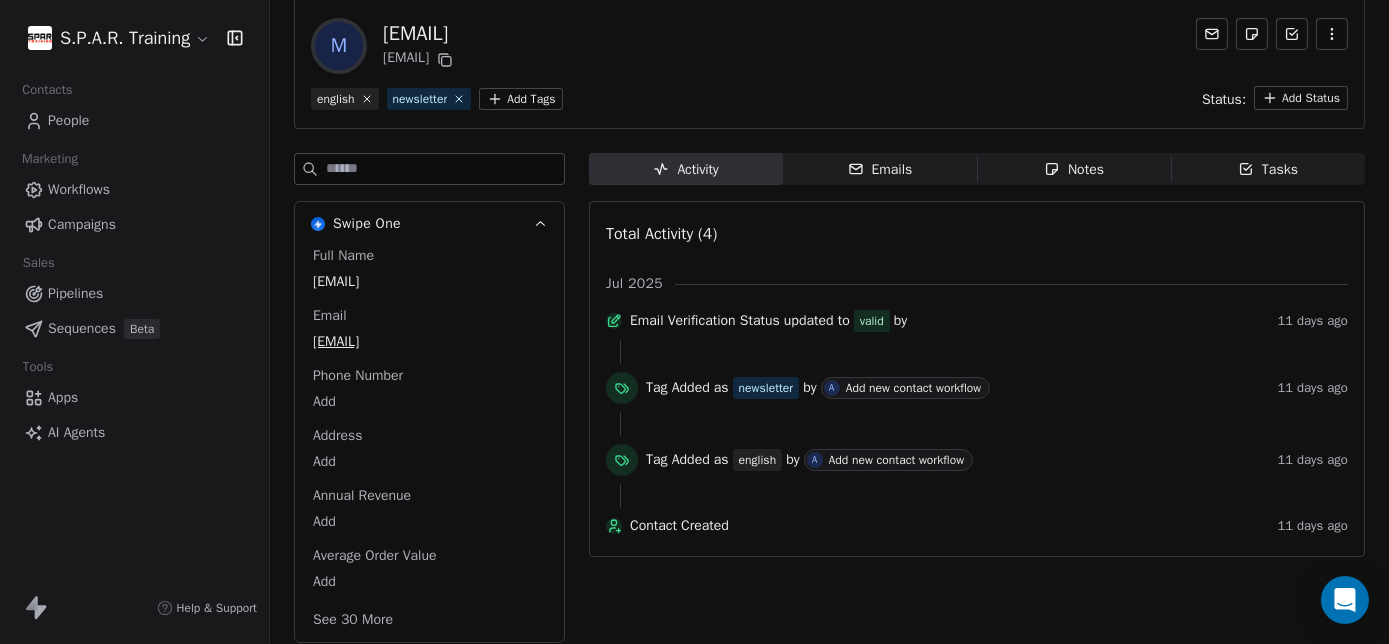 scroll, scrollTop: 103, scrollLeft: 0, axis: vertical 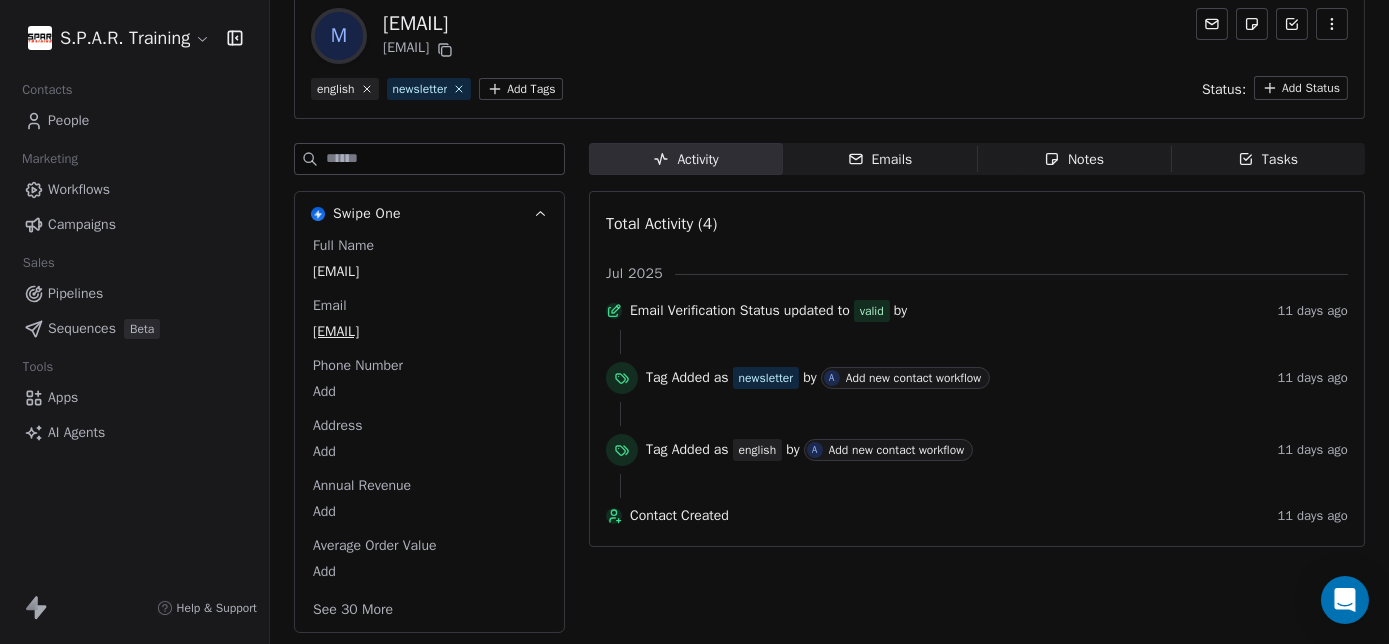 click on "People" at bounding box center [134, 120] 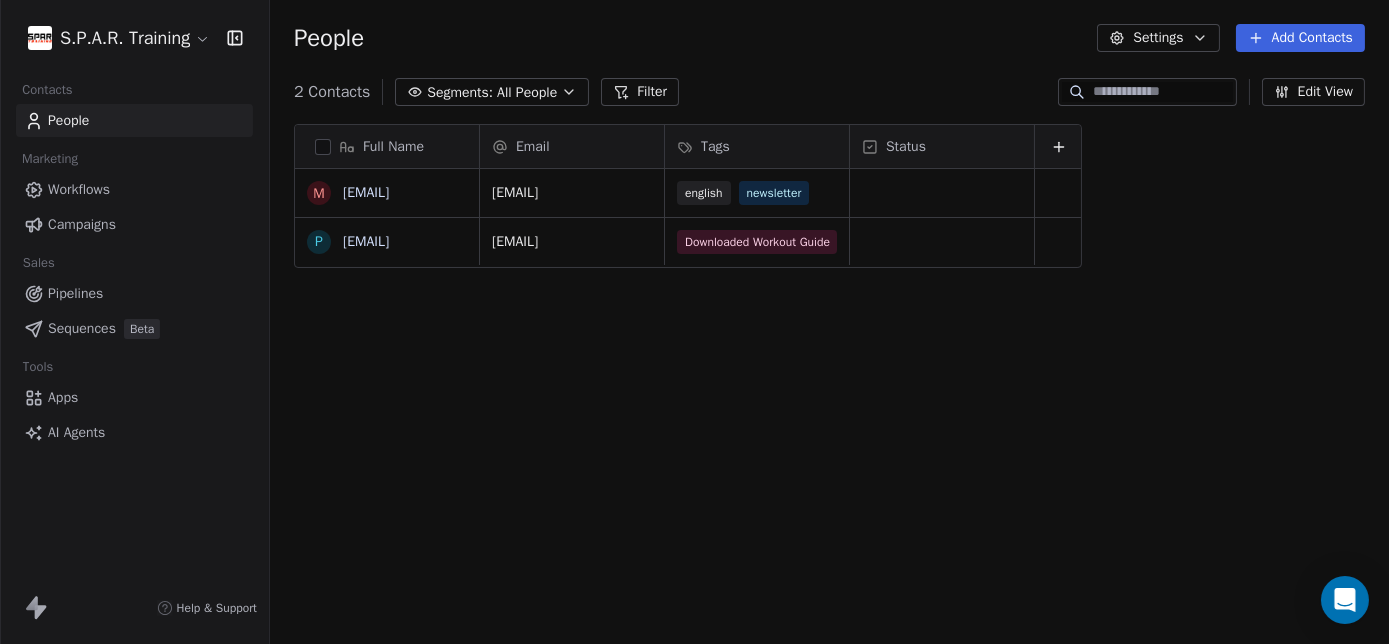 scroll, scrollTop: 0, scrollLeft: 0, axis: both 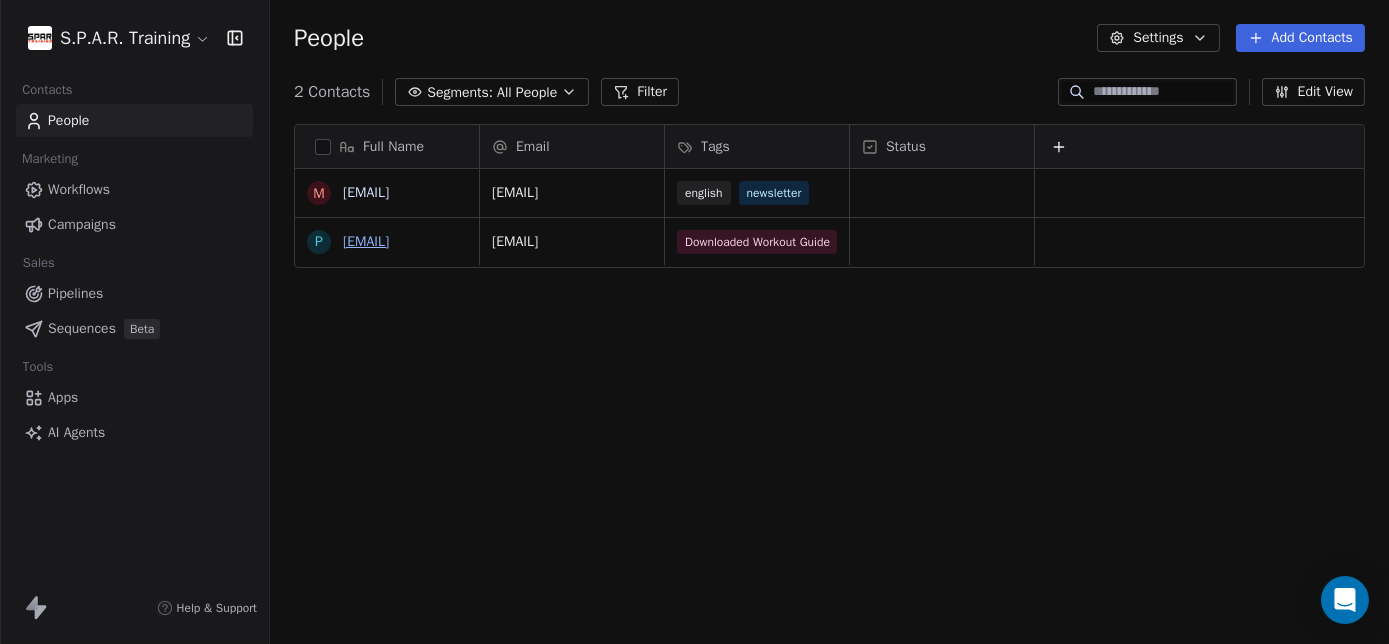click on "[EMAIL]" at bounding box center [366, 241] 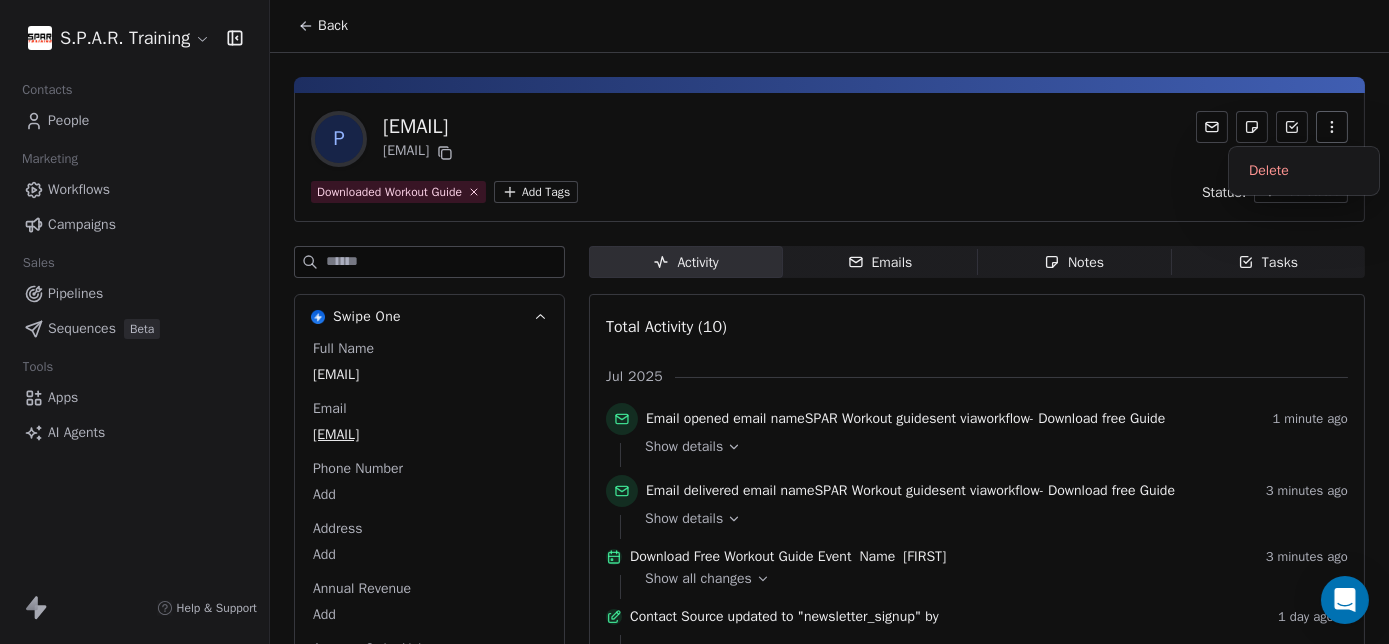click at bounding box center (1332, 127) 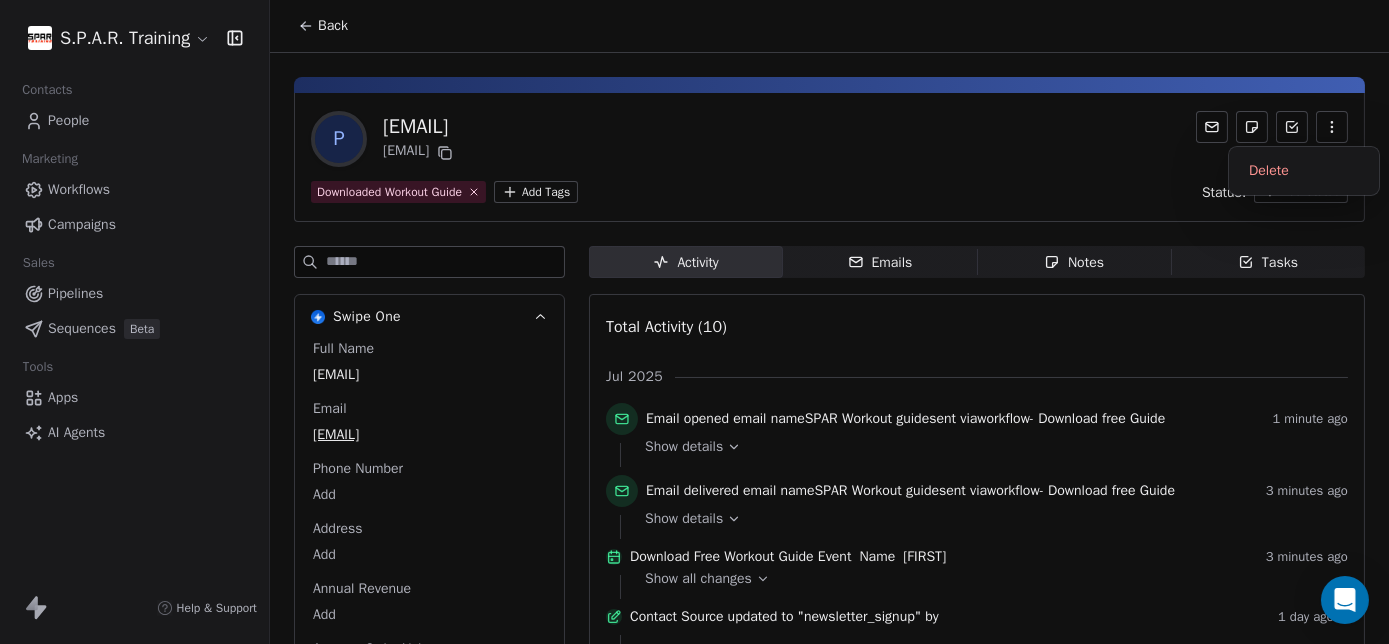 click on "Downloaded Workout Guide  Add Tags Status:   Add Status" at bounding box center [829, 191] 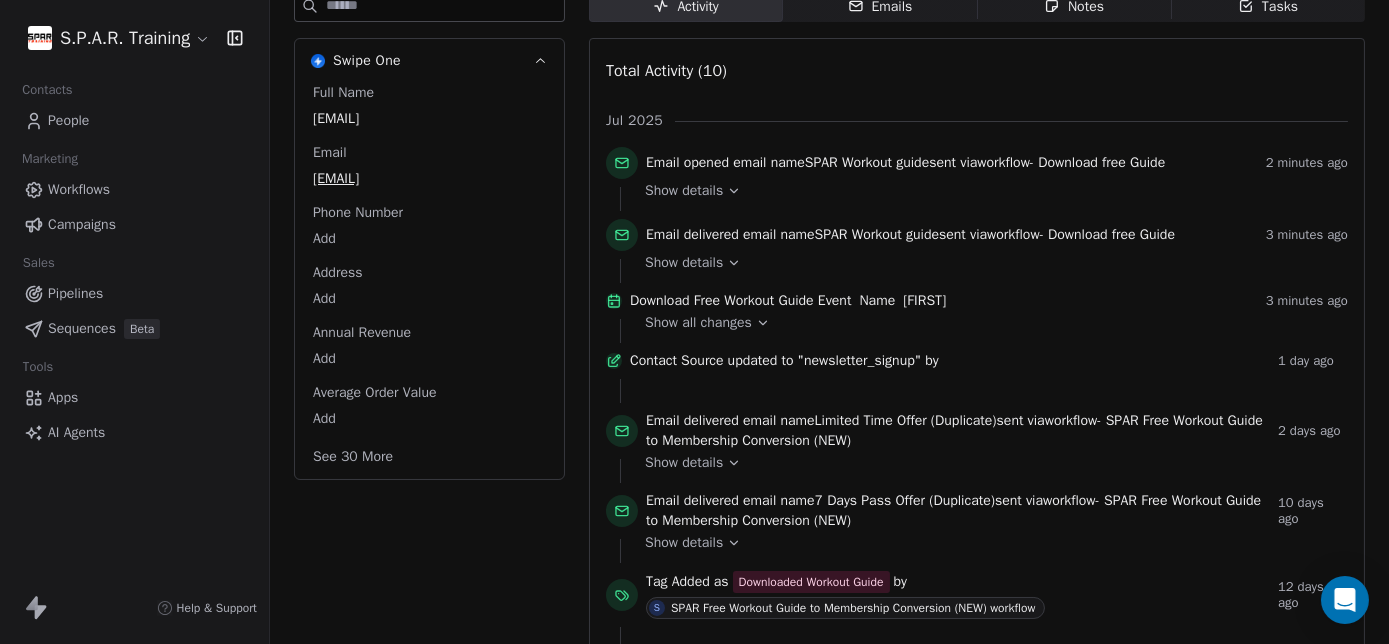 scroll, scrollTop: 252, scrollLeft: 0, axis: vertical 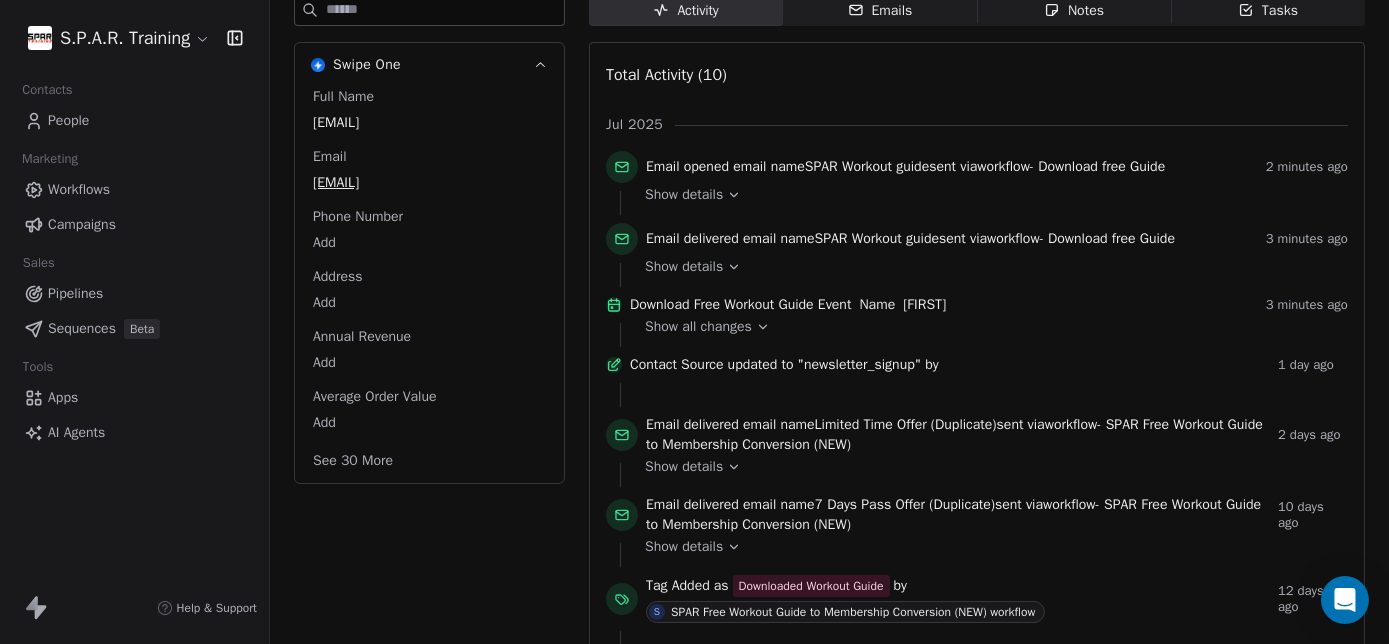 click on "Show details" at bounding box center (684, 195) 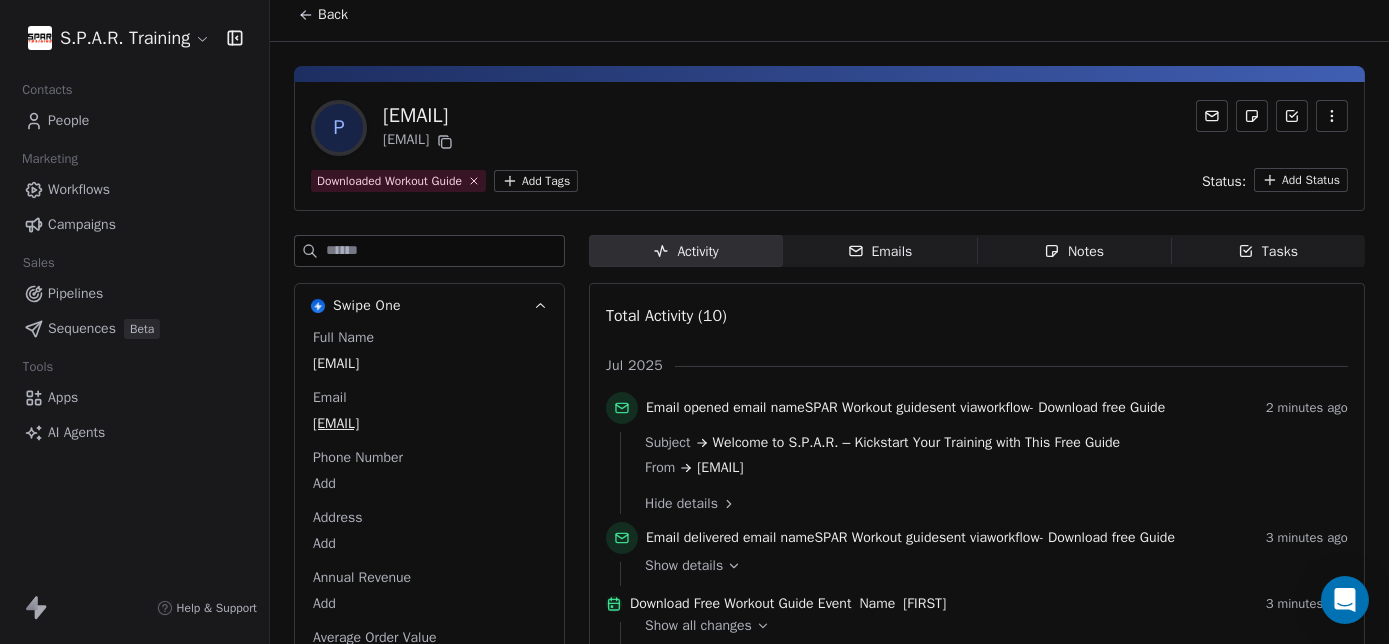 scroll, scrollTop: 0, scrollLeft: 0, axis: both 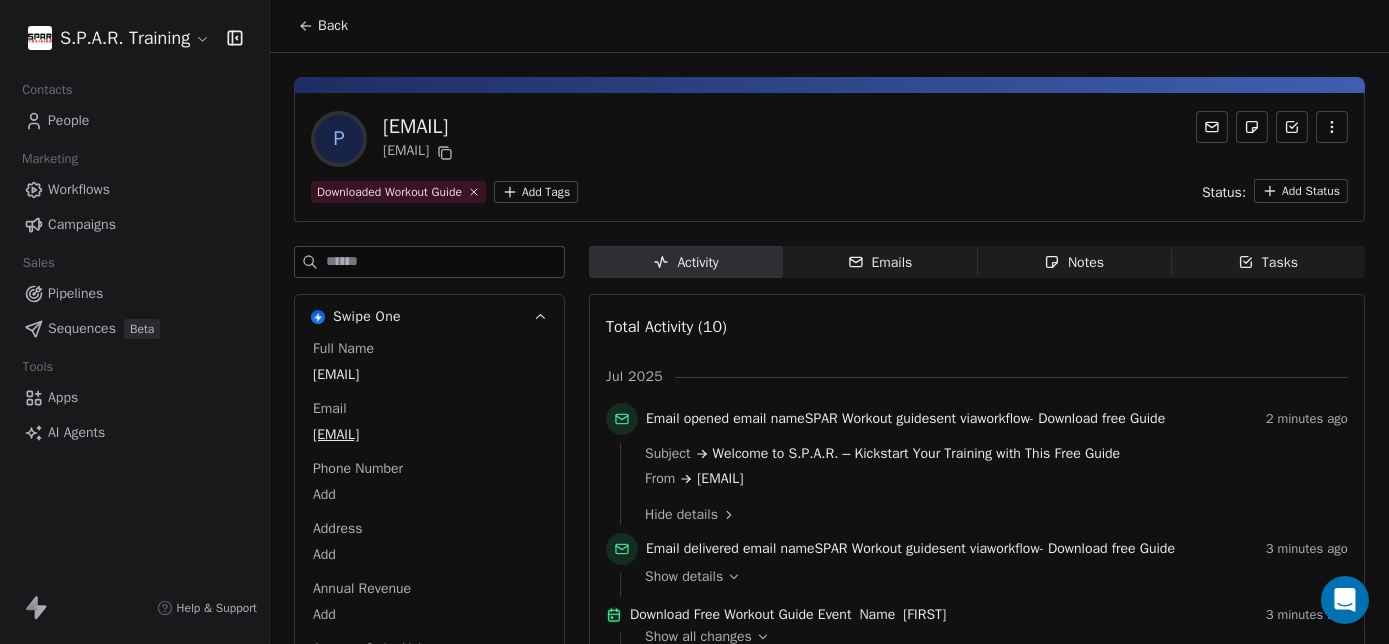 click at bounding box center [445, 262] 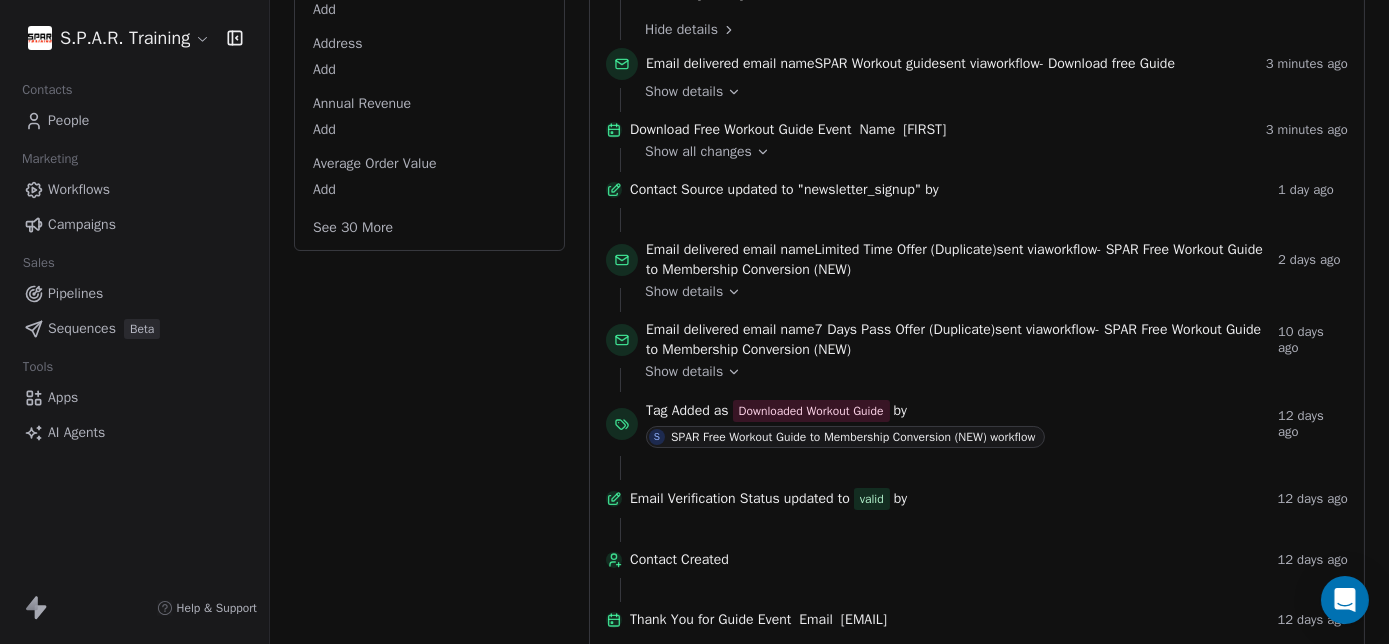 scroll, scrollTop: 503, scrollLeft: 0, axis: vertical 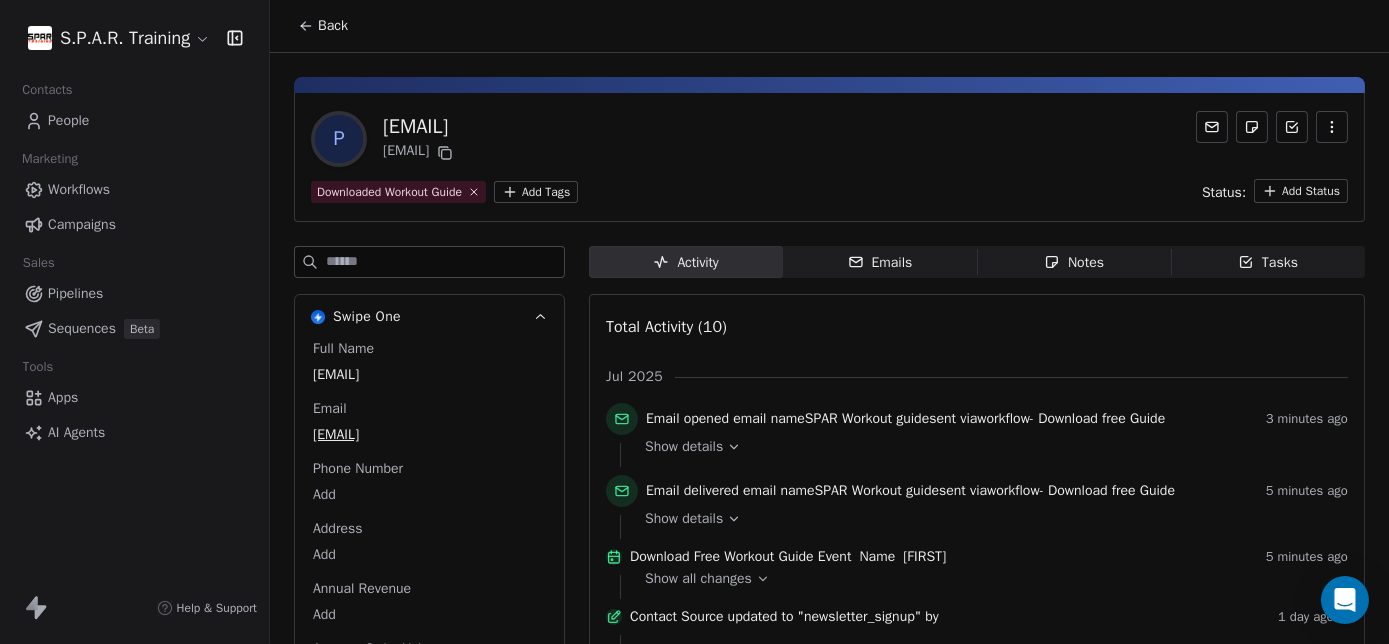 click on "People" at bounding box center [134, 120] 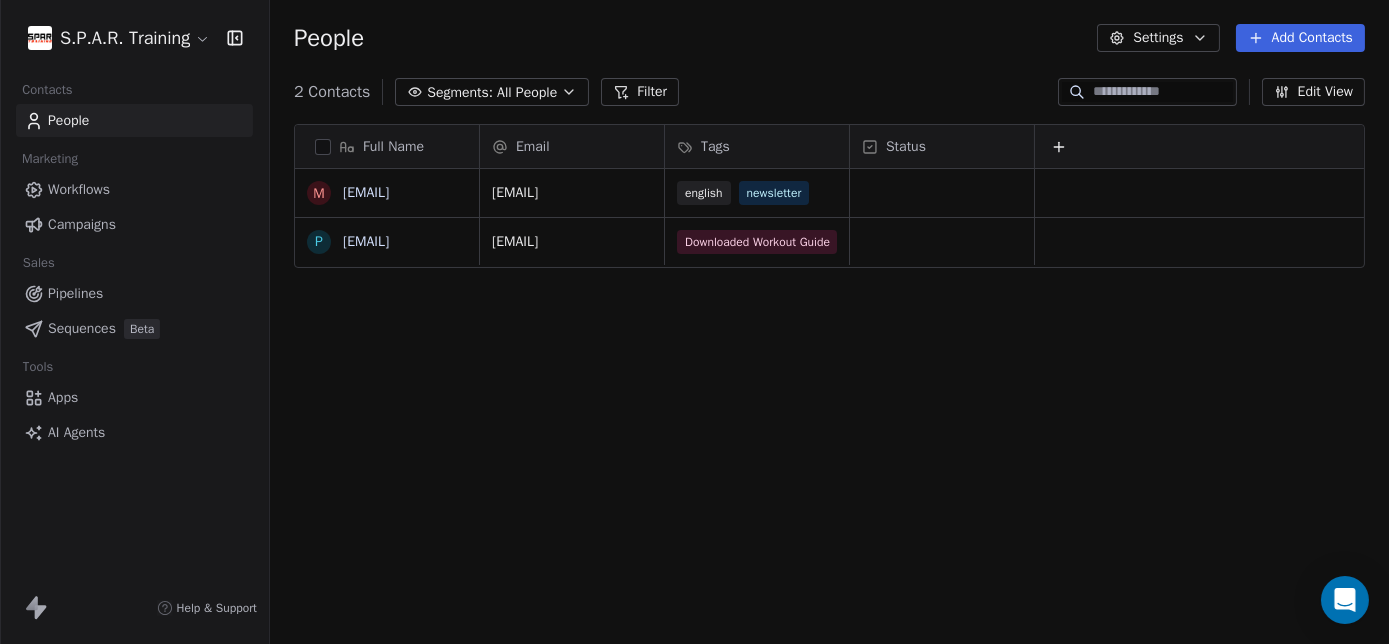 scroll, scrollTop: 14, scrollLeft: 14, axis: both 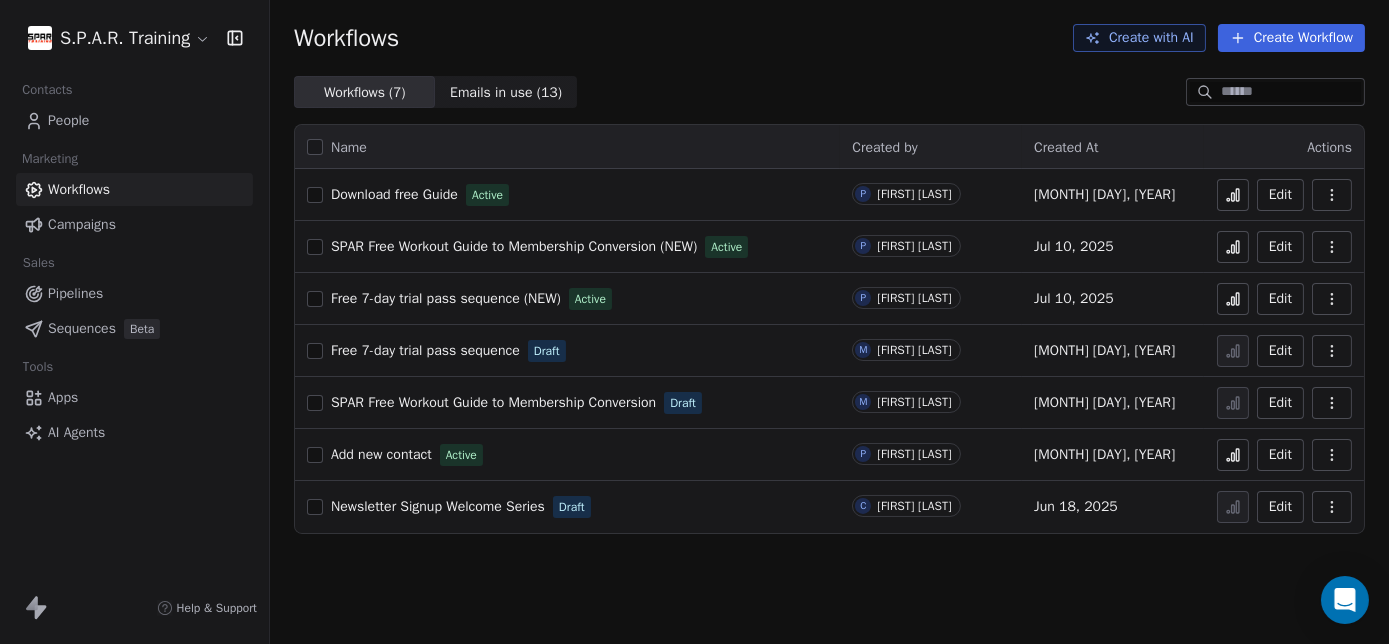 click on "Download free Guide" at bounding box center [394, 194] 